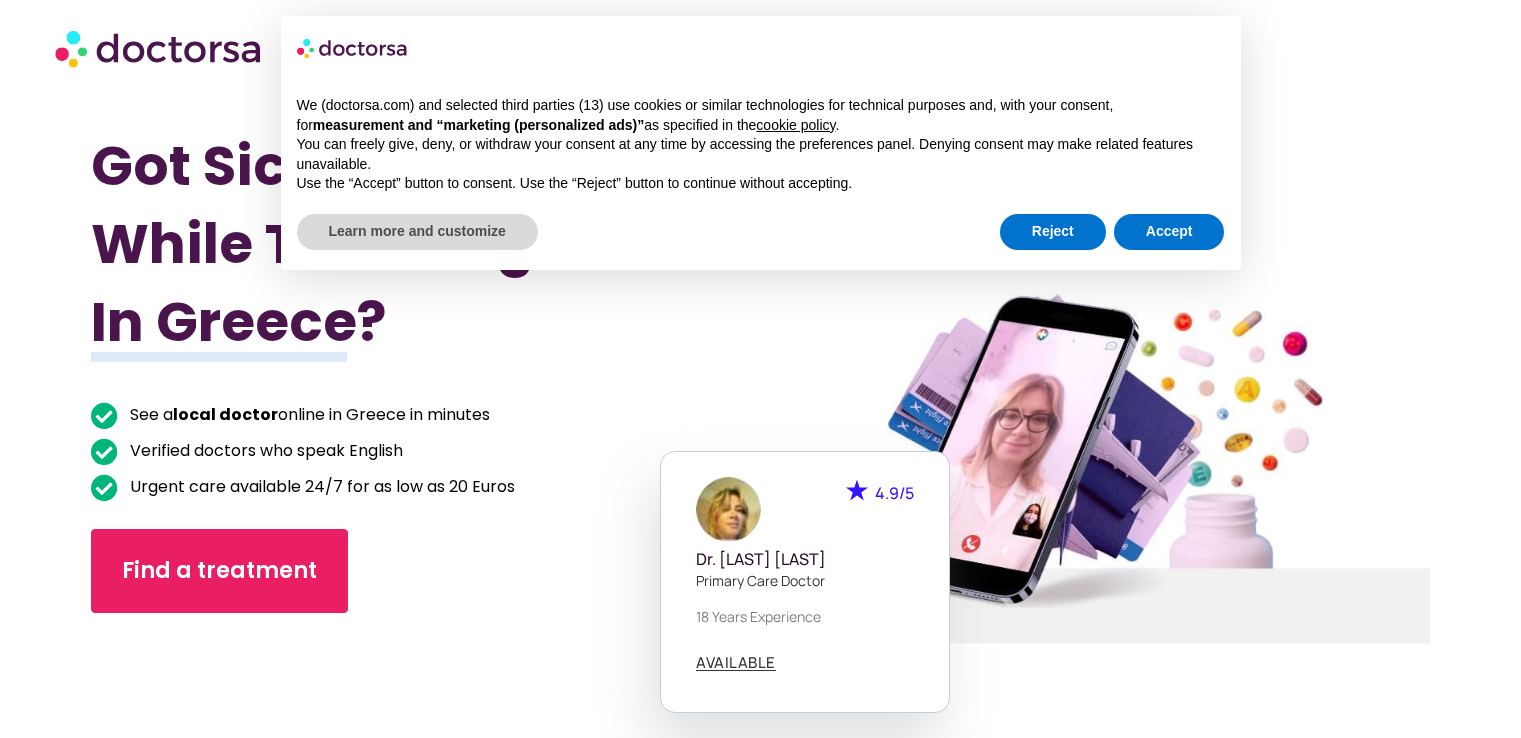 scroll, scrollTop: 0, scrollLeft: 0, axis: both 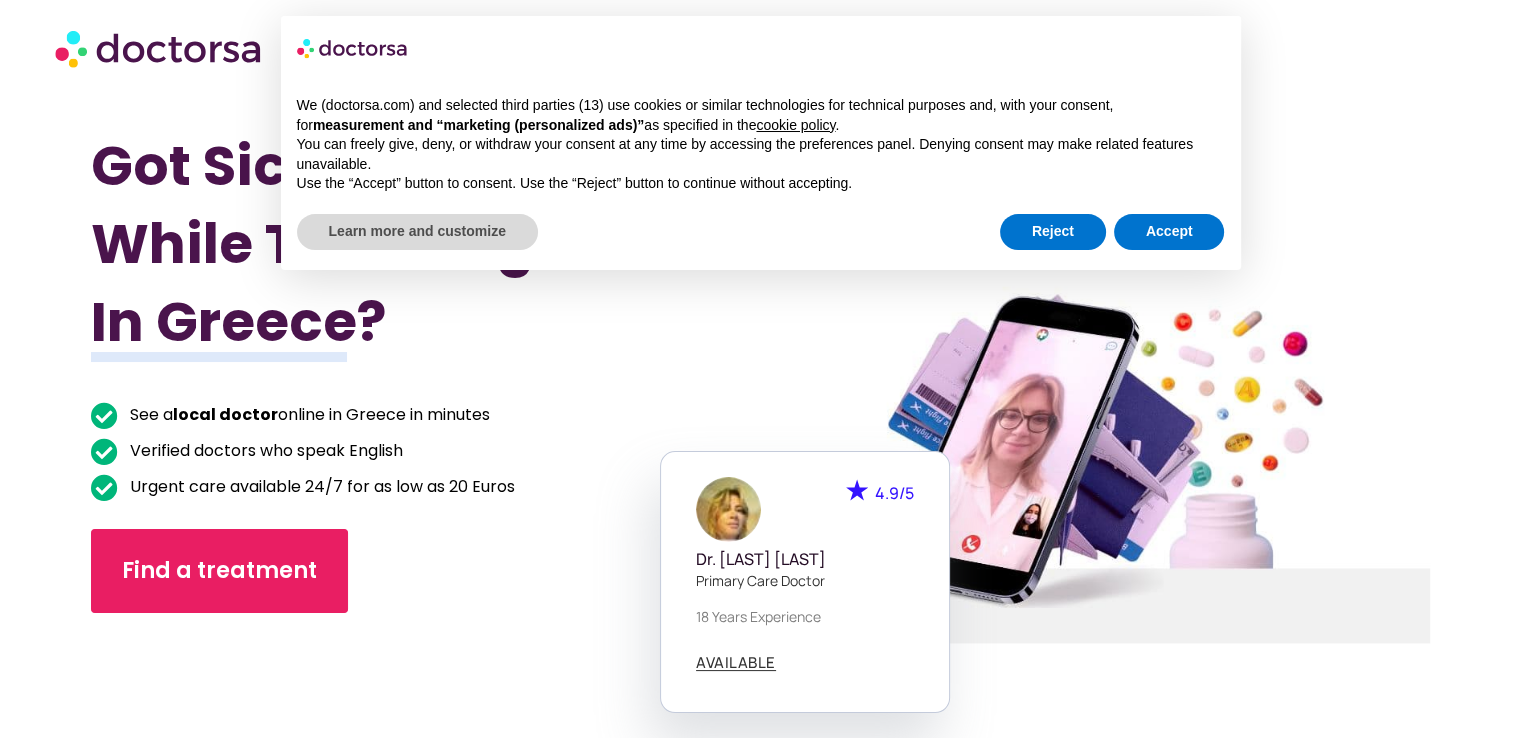 click on "Got Sick  While Traveling  In [COUNTRY]?
See a  local doctor  online in [COUNTRY] in minutes
Verified doctors who speak English
Urgent care available 24/7 for as low as 20 Euros
Find a treatment
4.9/5
Dr. [LAST] [LAST]" at bounding box center [760, 465] 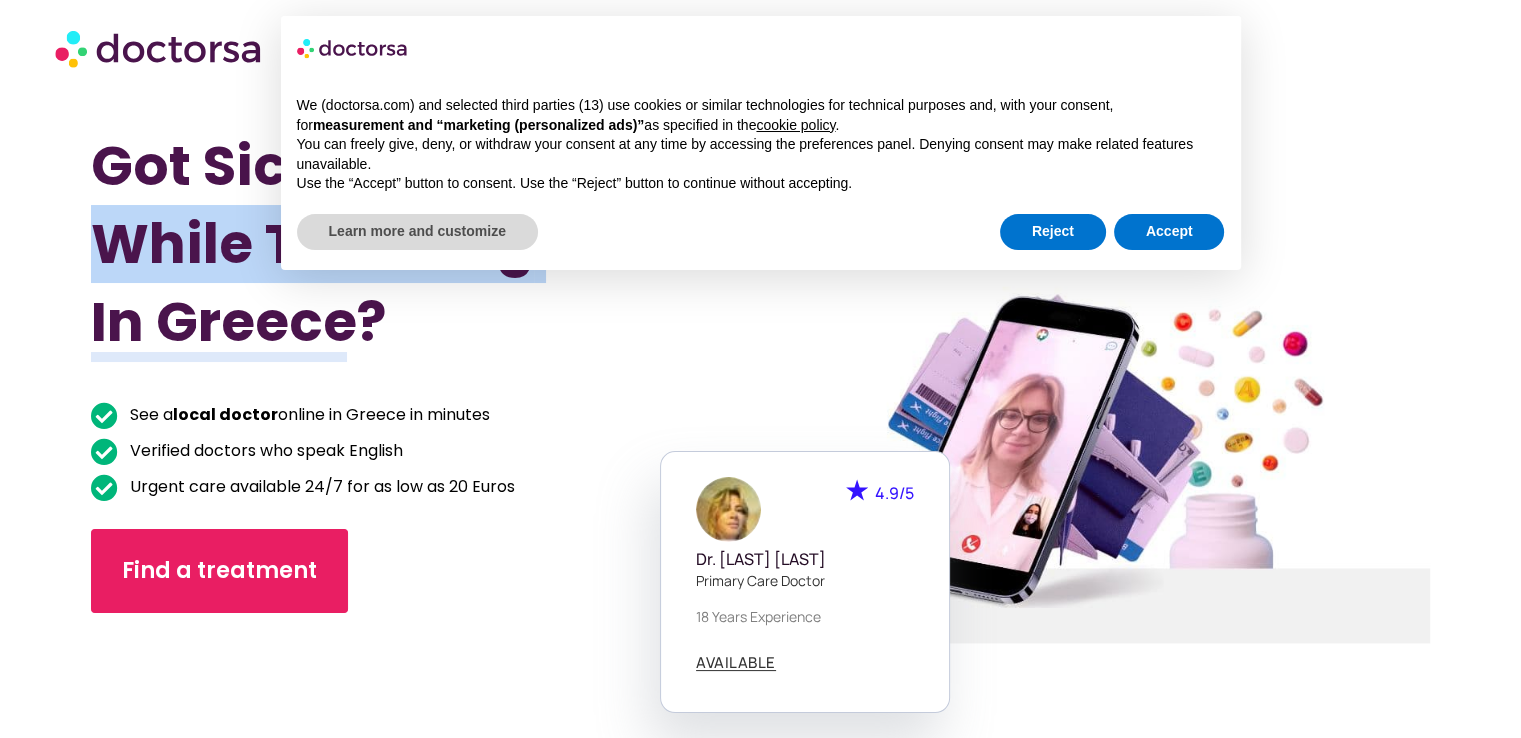 click on "Got Sick  While Traveling  In [COUNTRY]?
See a  local doctor  online in [COUNTRY] in minutes
Verified doctors who speak English
Urgent care available 24/7 for as low as 20 Euros
Find a treatment
4.9/5
Dr. [LAST] [LAST]" at bounding box center (760, 465) 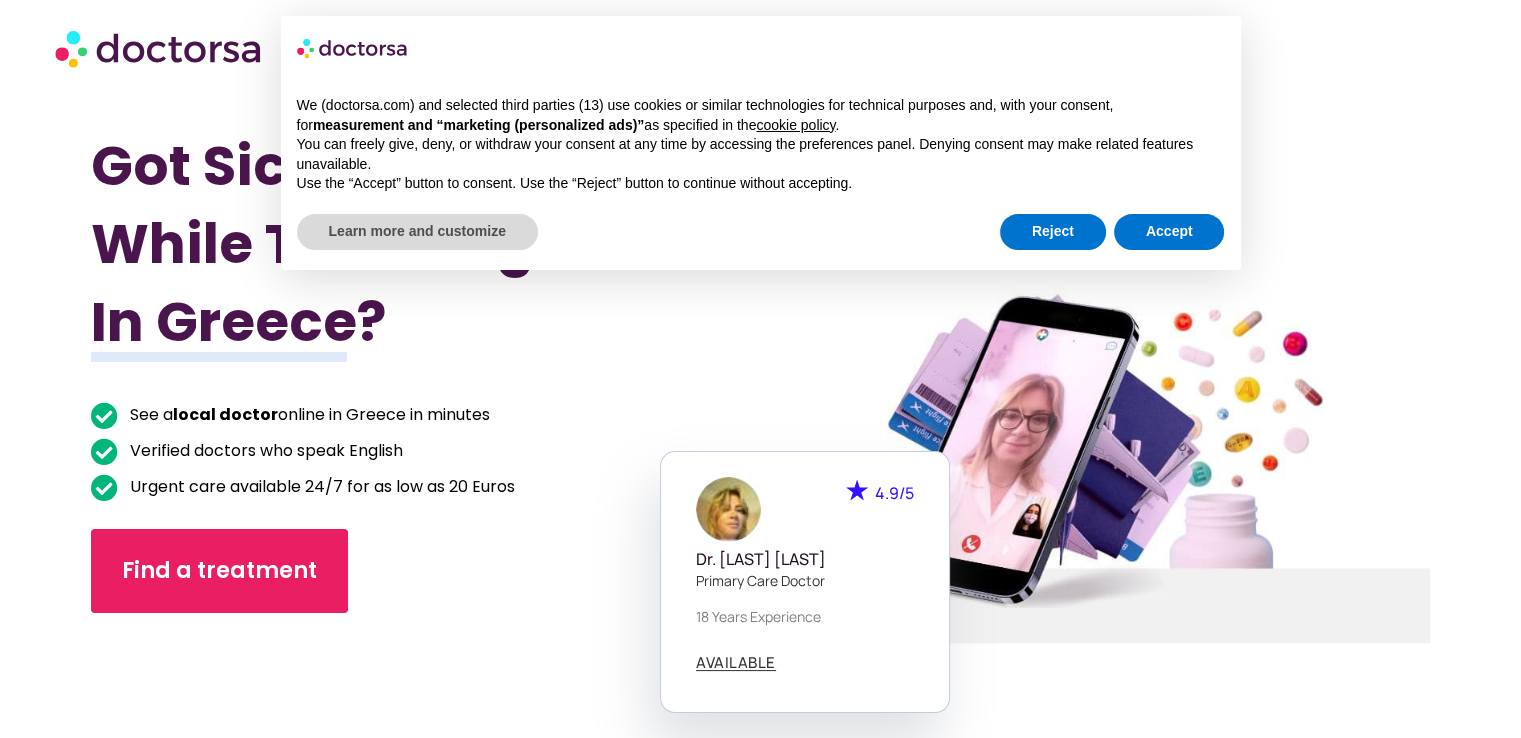 click on "Got Sick  While Traveling  In [COUNTRY]?
See a  local doctor  online in [COUNTRY] in minutes
Verified doctors who speak English
Urgent care available 24/7 for as low as 20 Euros
Find a treatment
4.9/5
Dr. [LAST] [LAST]" at bounding box center (760, 465) 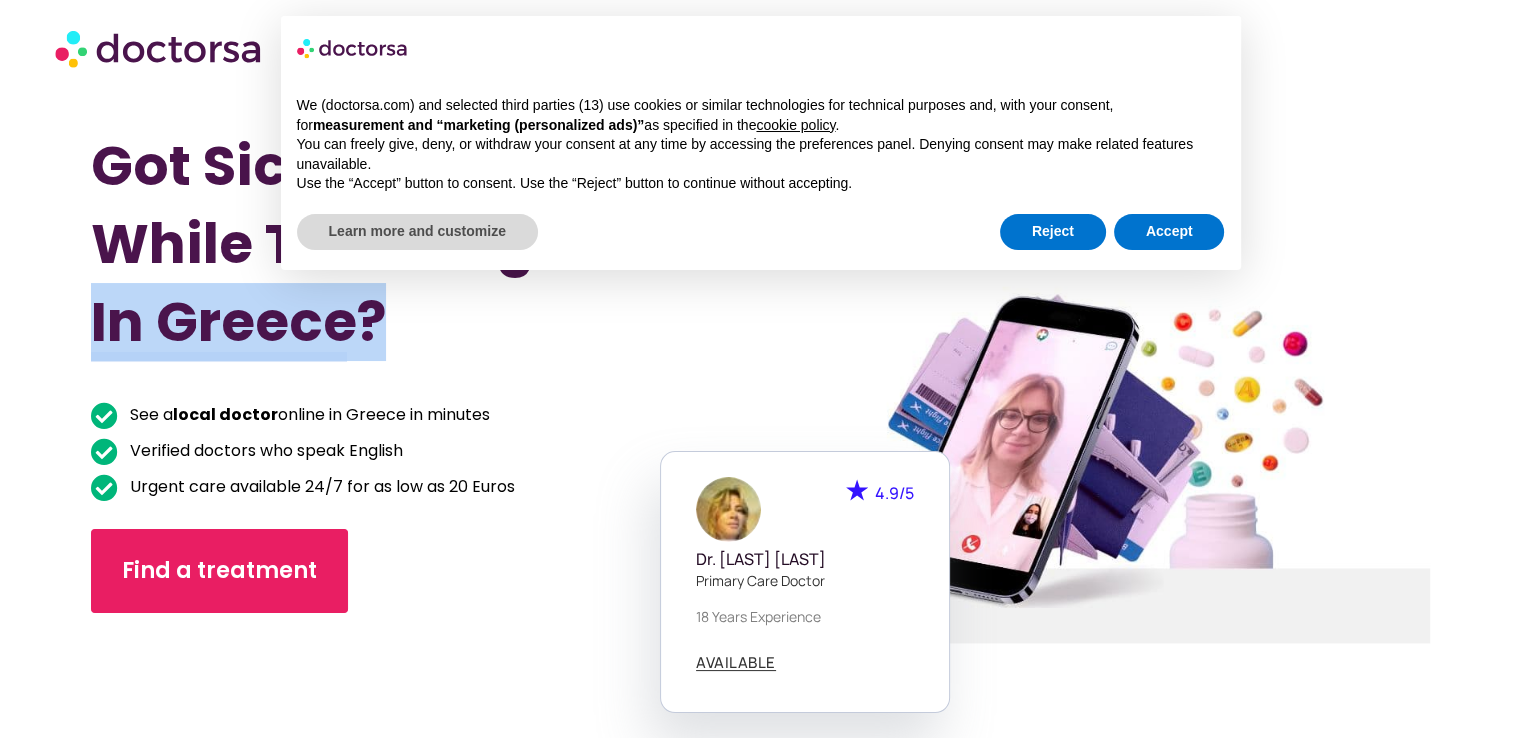 click on "Got Sick  While Traveling  In [COUNTRY]?
See a  local doctor  online in [COUNTRY] in minutes
Verified doctors who speak English
Urgent care available 24/7 for as low as 20 Euros
Find a treatment
4.9/5
Dr. [LAST] [LAST]" at bounding box center [760, 465] 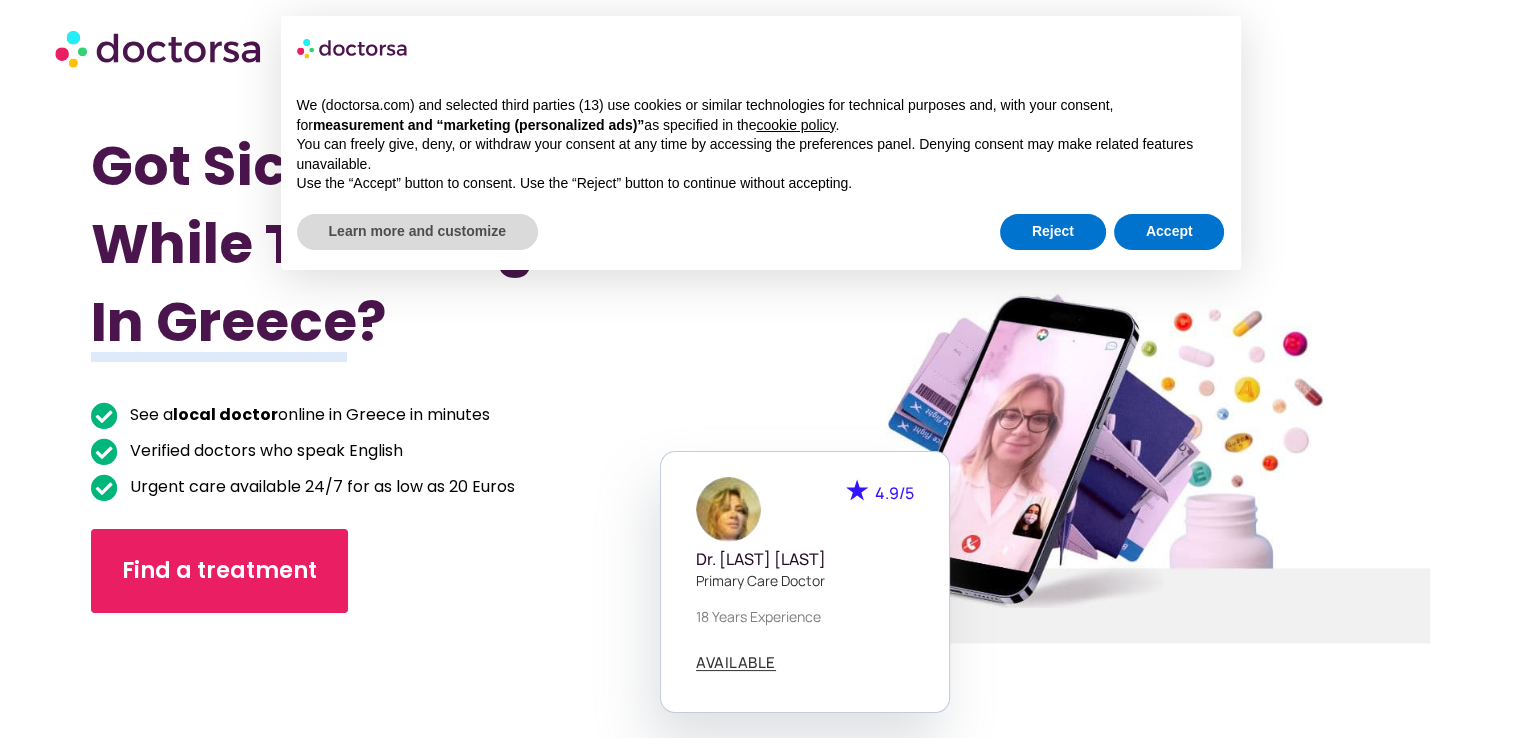 click on "Got Sick  While Traveling  In [COUNTRY]?
See a  local doctor  online in [COUNTRY] in minutes
Verified doctors who speak English
Urgent care available 24/7 for as low as 20 Euros
Find a treatment
4.9/5
Dr. [LAST] [LAST]" at bounding box center [760, 465] 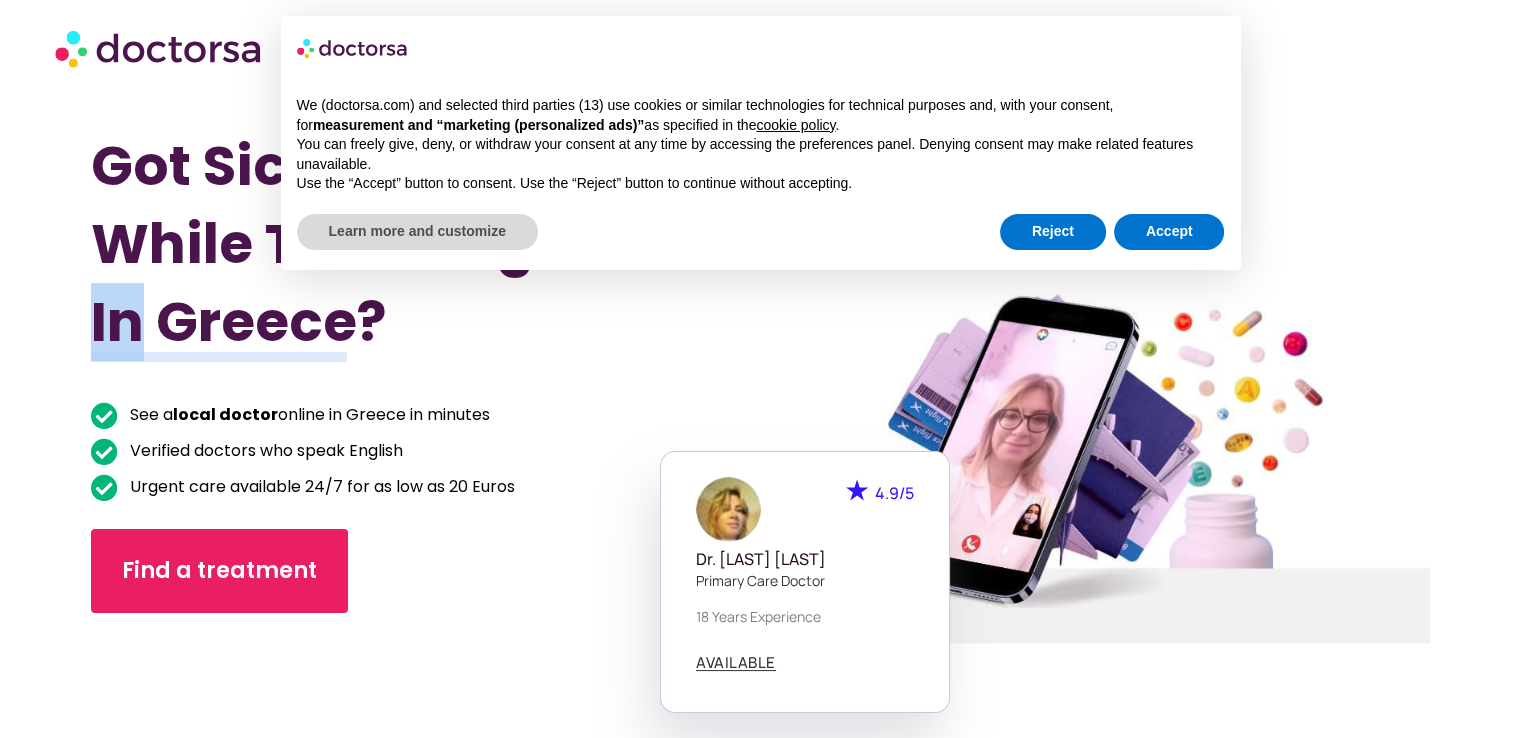 click on "Got Sick  While Traveling  In [COUNTRY]?
See a  local doctor  online in [COUNTRY] in minutes
Verified doctors who speak English
Urgent care available 24/7 for as low as 20 Euros
Find a treatment
4.9/5
Dr. [LAST] [LAST]" at bounding box center (760, 465) 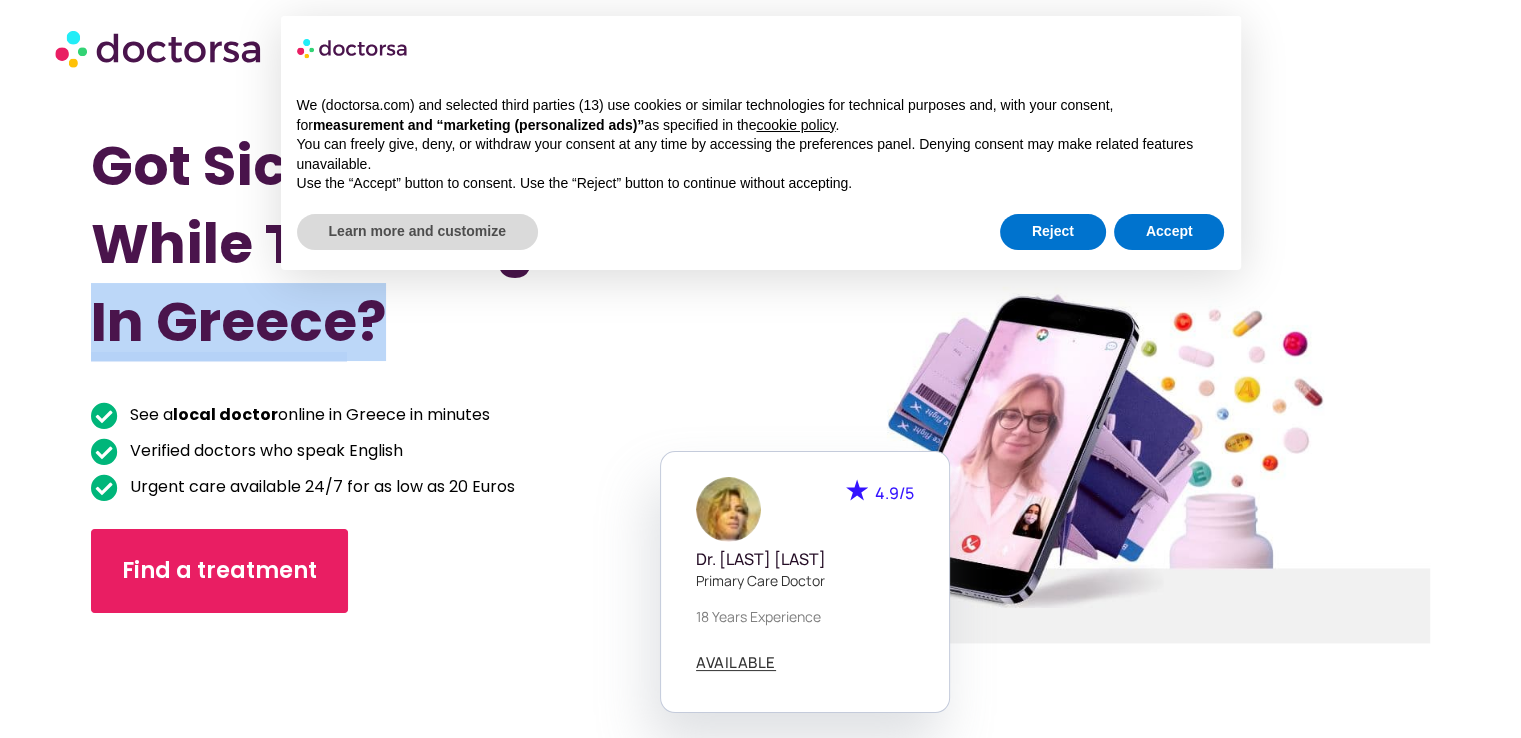 click on "Got Sick  While Traveling  In [COUNTRY]?
See a  local doctor  online in [COUNTRY] in minutes
Verified doctors who speak English
Urgent care available 24/7 for as low as 20 Euros
Find a treatment
4.9/5
Dr. [LAST] [LAST]" at bounding box center [760, 465] 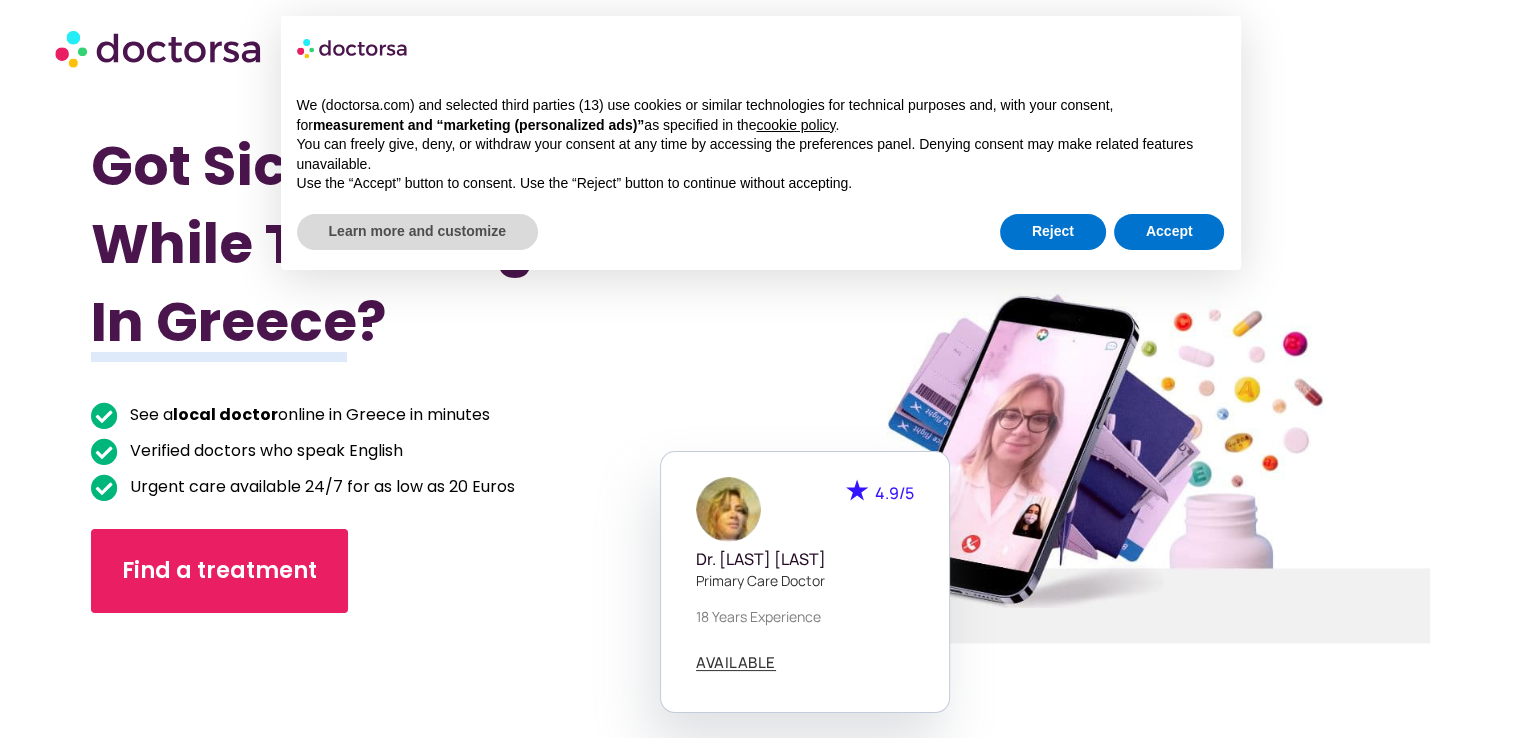 click on "Got Sick  While Traveling  In [COUNTRY]?
See a  local doctor  online in [COUNTRY] in minutes
Verified doctors who speak English
Urgent care available 24/7 for as low as 20 Euros
Find a treatment
4.9/5
Dr. [LAST] [LAST]" at bounding box center [760, 465] 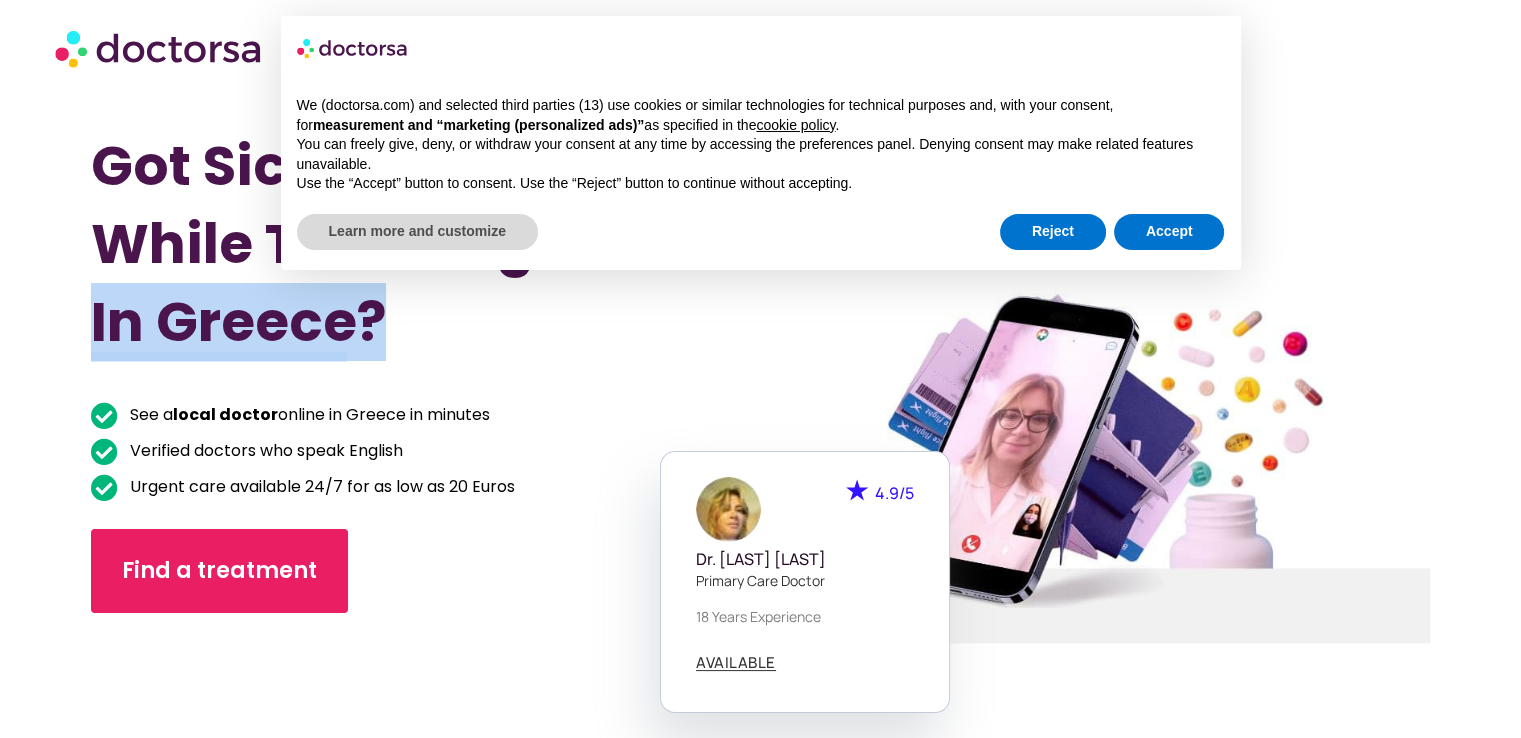 click on "Got Sick  While Traveling  In [COUNTRY]?
See a  local doctor  online in [COUNTRY] in minutes
Verified doctors who speak English
Urgent care available 24/7 for as low as 20 Euros
Find a treatment
4.9/5
Dr. [LAST] [LAST]" at bounding box center (760, 465) 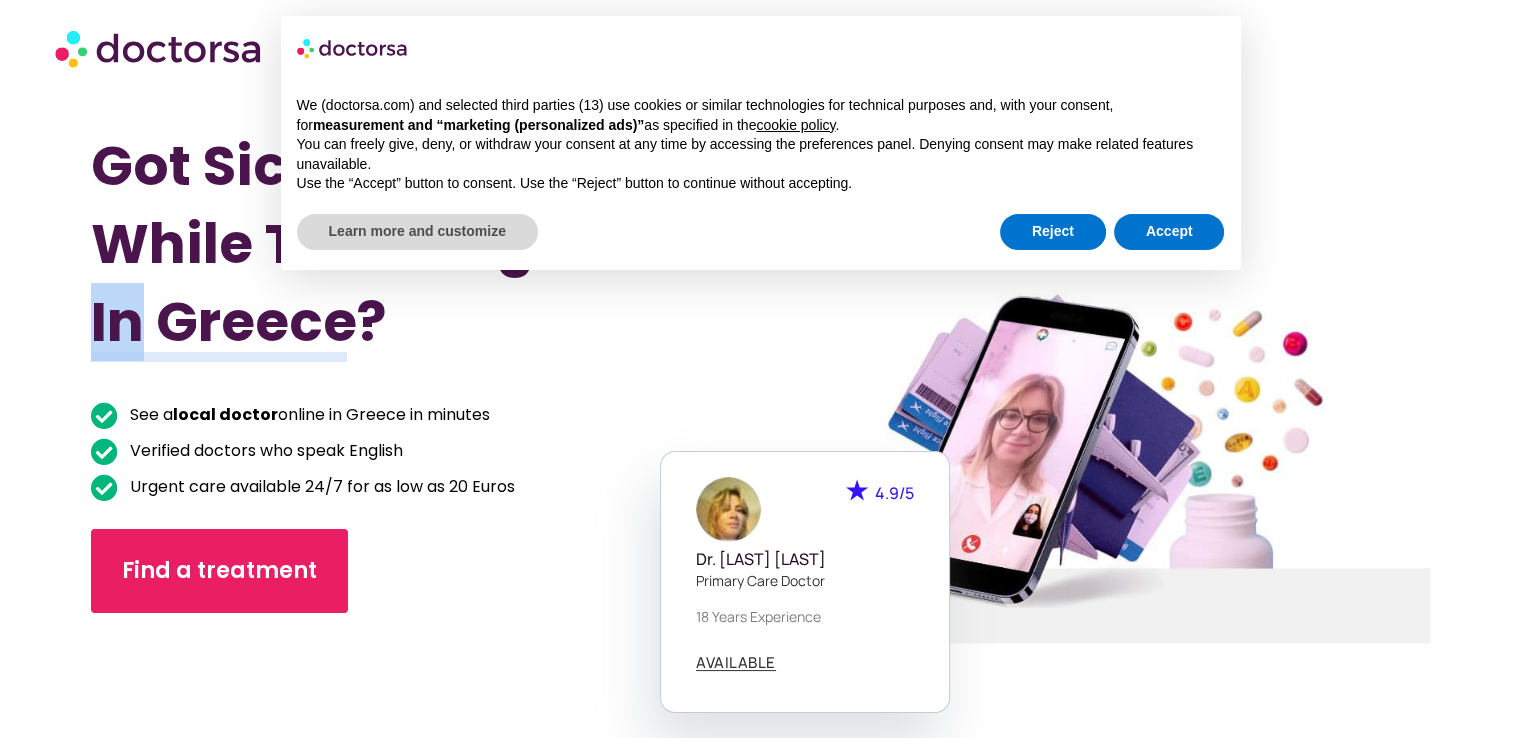 click on "Got Sick  While Traveling  In [COUNTRY]?
See a  local doctor  online in [COUNTRY] in minutes
Verified doctors who speak English
Urgent care available 24/7 for as low as 20 Euros
Find a treatment
4.9/5
Dr. [LAST] [LAST]" at bounding box center [760, 465] 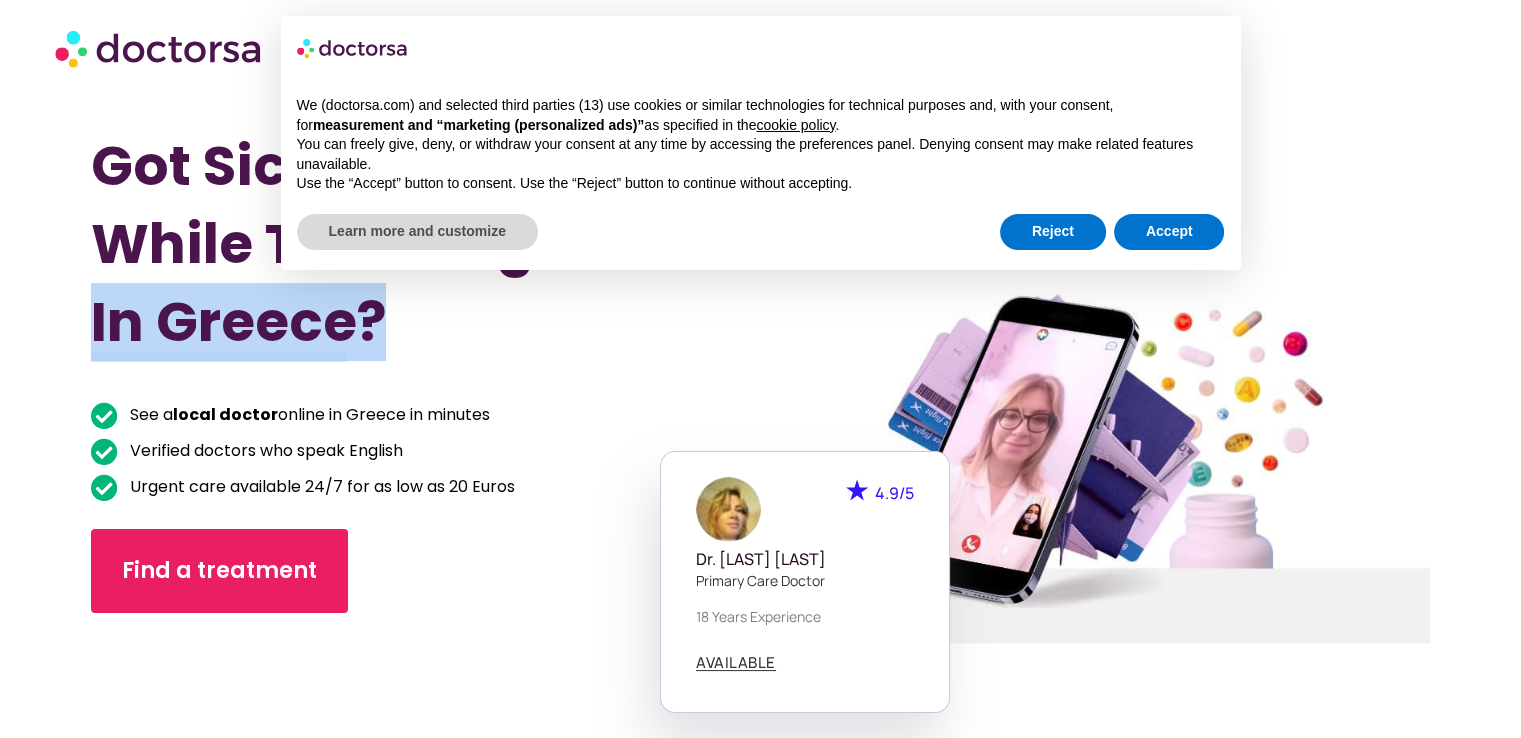 click on "Got Sick  While Traveling  In [COUNTRY]?
See a  local doctor  online in [COUNTRY] in minutes
Verified doctors who speak English
Urgent care available 24/7 for as low as 20 Euros
Find a treatment
4.9/5
Dr. [LAST] [LAST]" at bounding box center (760, 465) 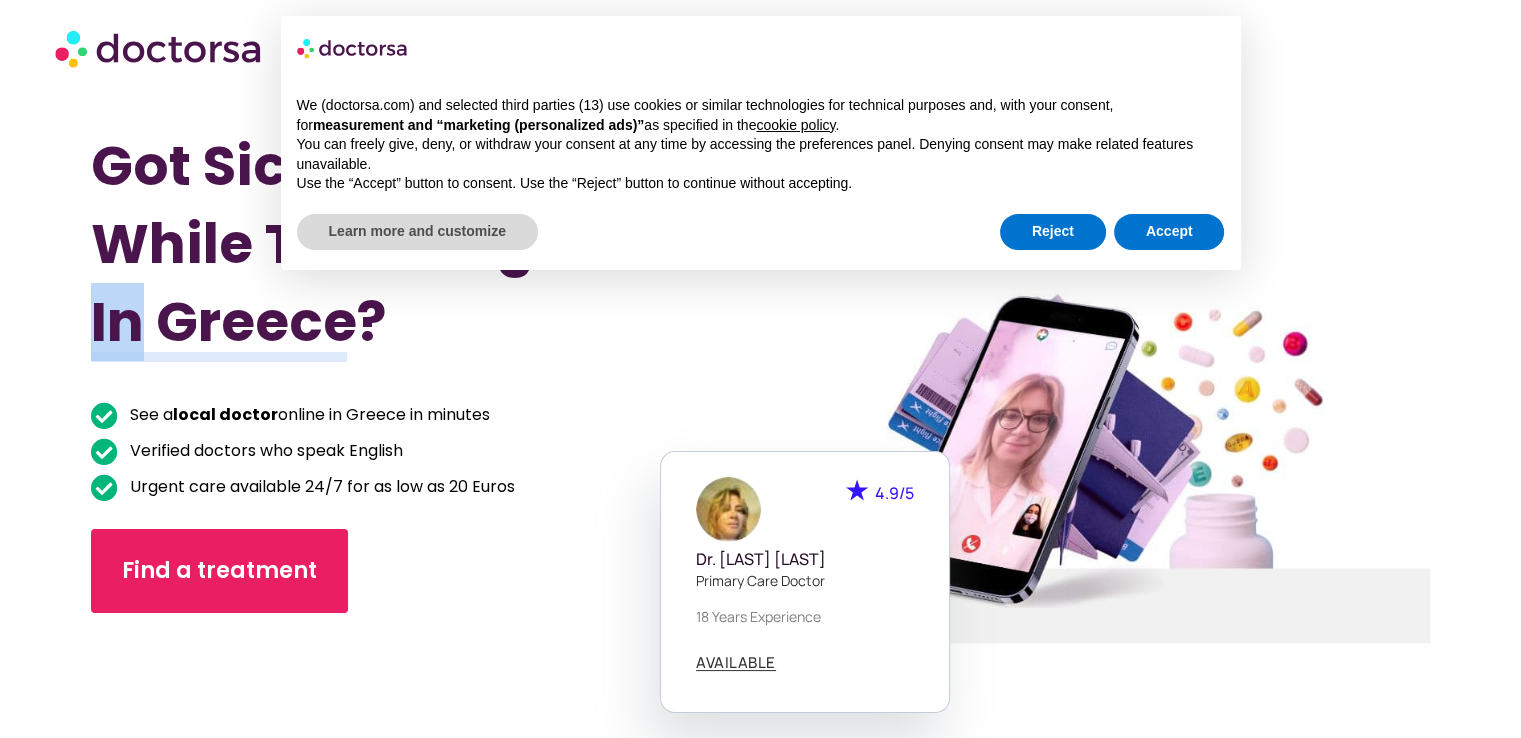 click on "Got Sick  While Traveling  In [COUNTRY]?
See a  local doctor  online in [COUNTRY] in minutes
Verified doctors who speak English
Urgent care available 24/7 for as low as 20 Euros
Find a treatment
4.9/5
Dr. [LAST] [LAST]" at bounding box center (760, 465) 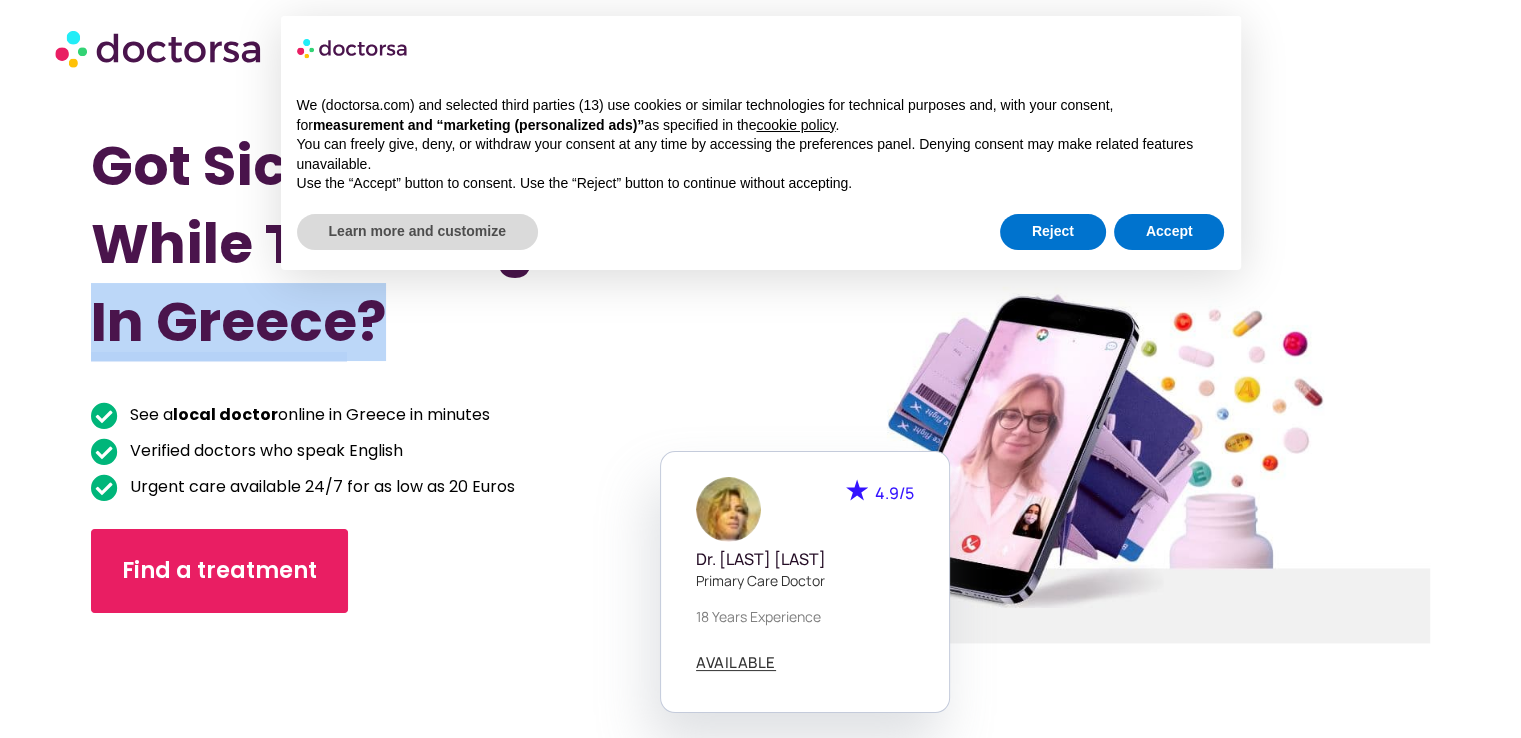 click on "Got Sick  While Traveling  In [COUNTRY]?
See a  local doctor  online in [COUNTRY] in minutes
Verified doctors who speak English
Urgent care available 24/7 for as low as 20 Euros
Find a treatment
4.9/5
Dr. [LAST] [LAST]" at bounding box center [760, 465] 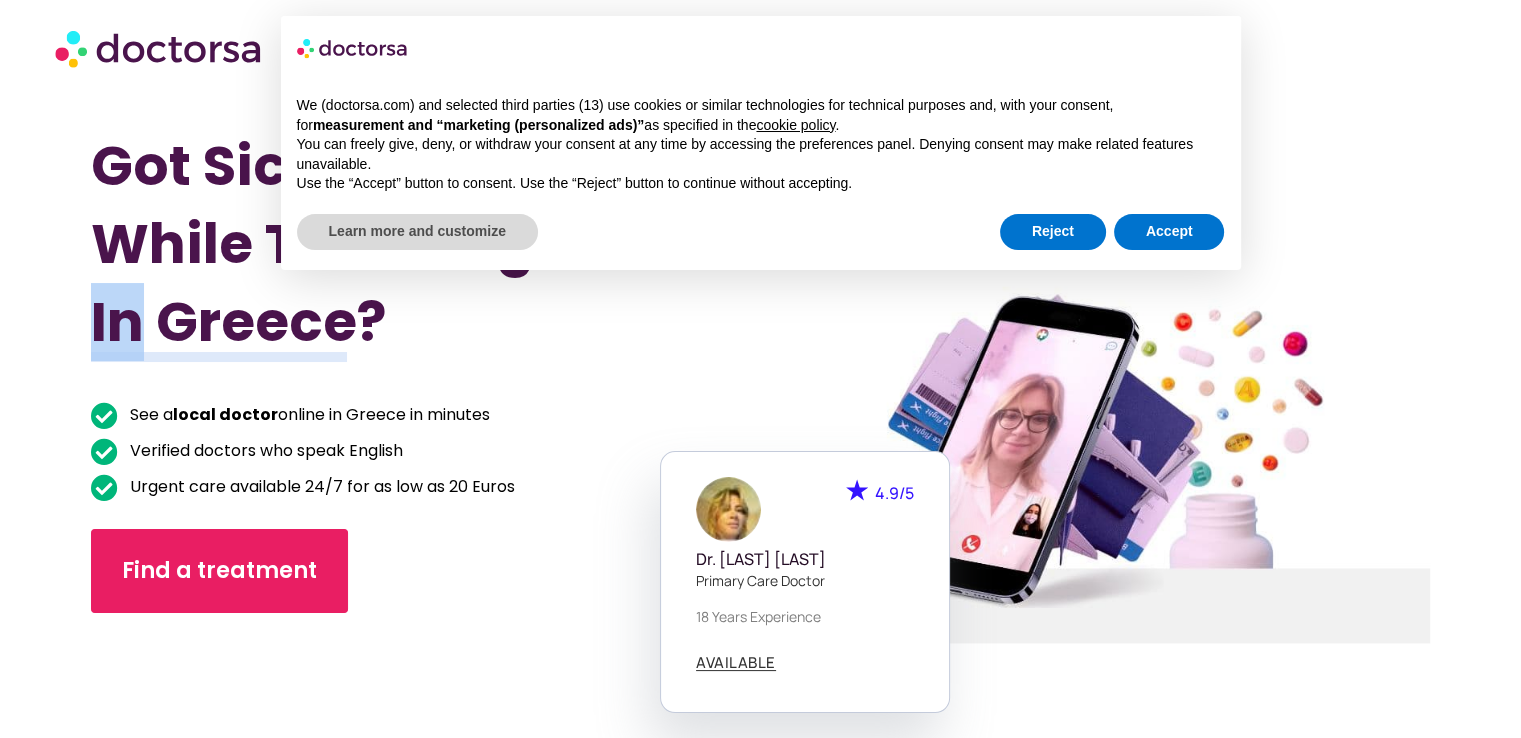 click on "Got Sick  While Traveling  In [COUNTRY]?
See a  local doctor  online in [COUNTRY] in minutes
Verified doctors who speak English
Urgent care available 24/7 for as low as 20 Euros
Find a treatment
4.9/5
Dr. [LAST] [LAST]" at bounding box center [760, 465] 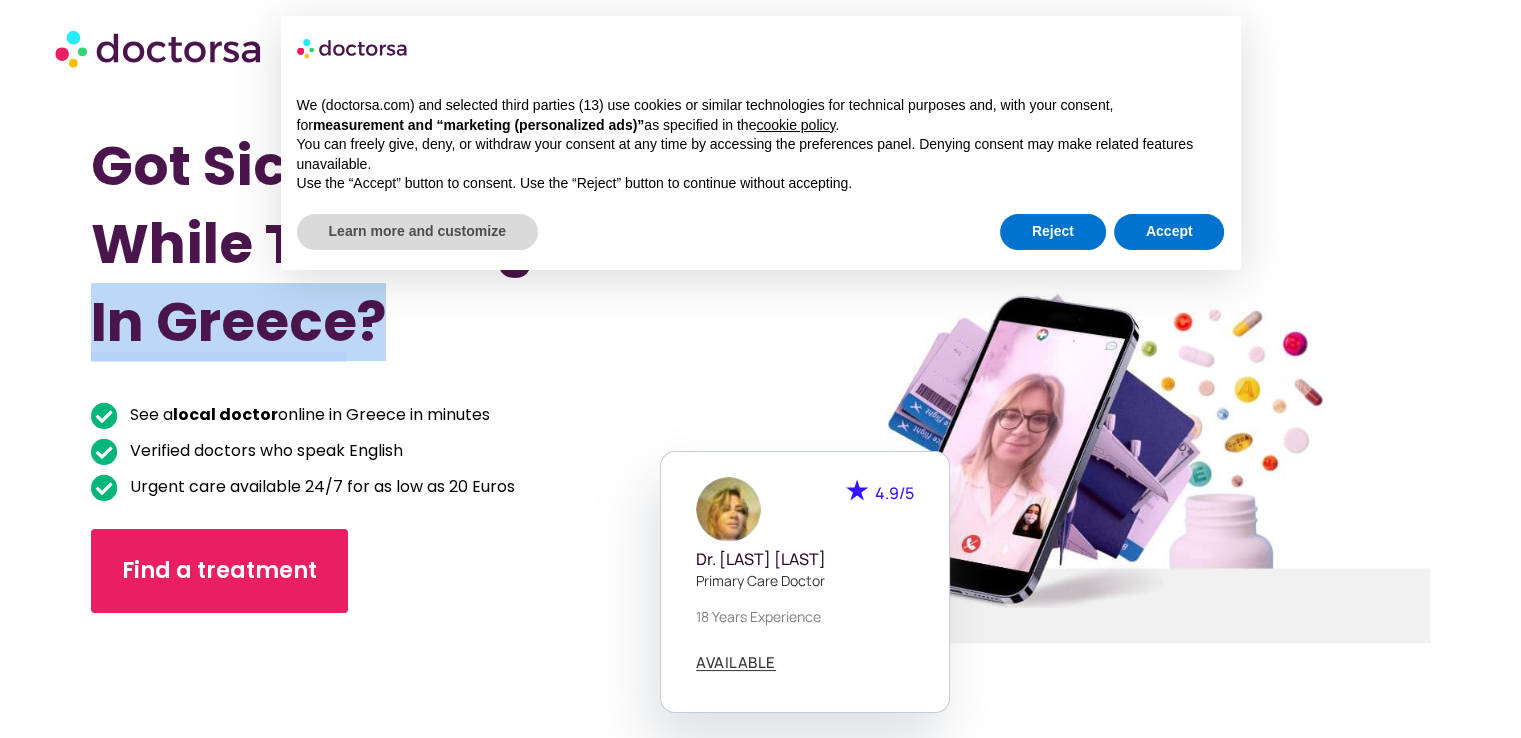 click on "Got Sick  While Traveling  In [COUNTRY]?
See a  local doctor  online in [COUNTRY] in minutes
Verified doctors who speak English
Urgent care available 24/7 for as low as 20 Euros
Find a treatment
4.9/5
Dr. [LAST] [LAST]" at bounding box center [760, 465] 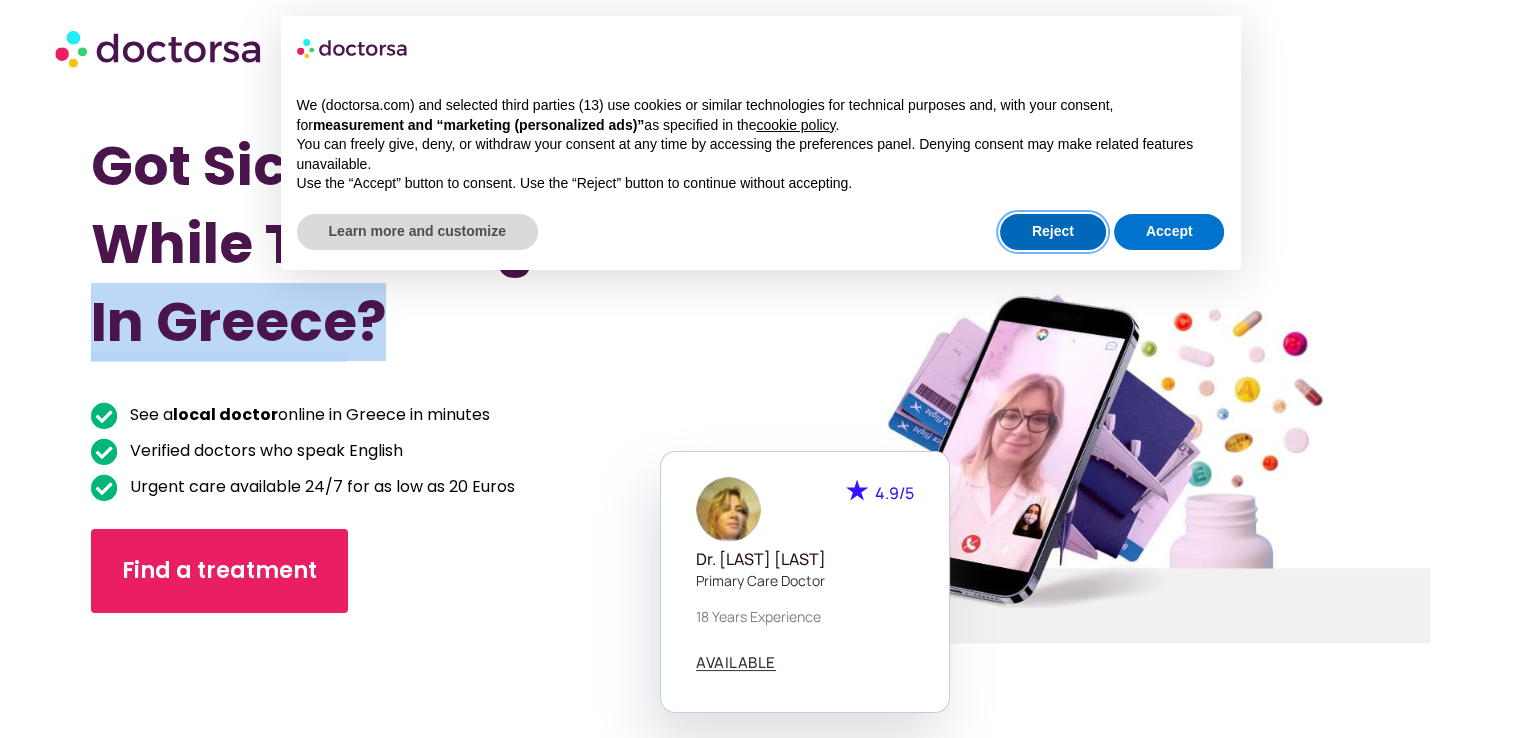 click on "Reject" at bounding box center [1053, 232] 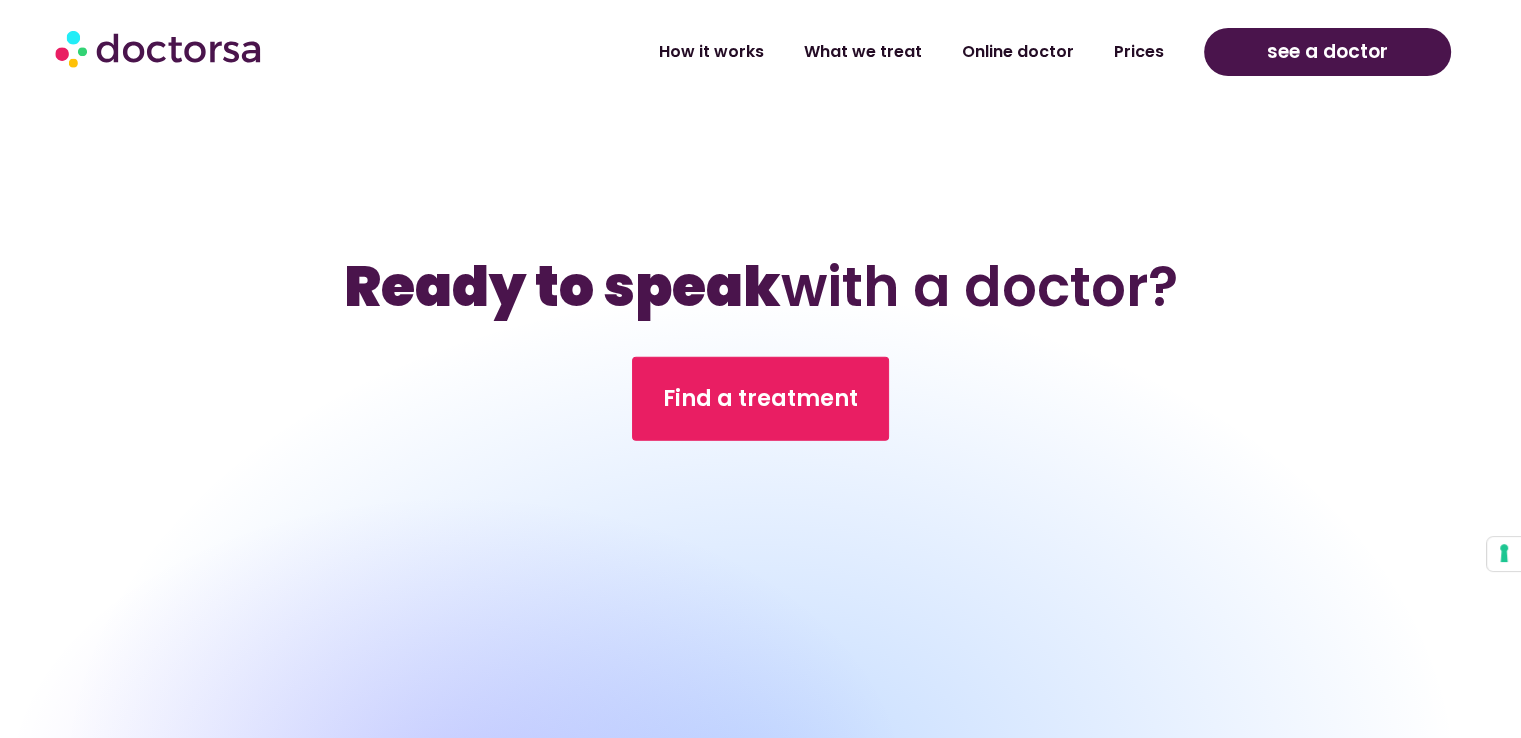 scroll, scrollTop: 6011, scrollLeft: 0, axis: vertical 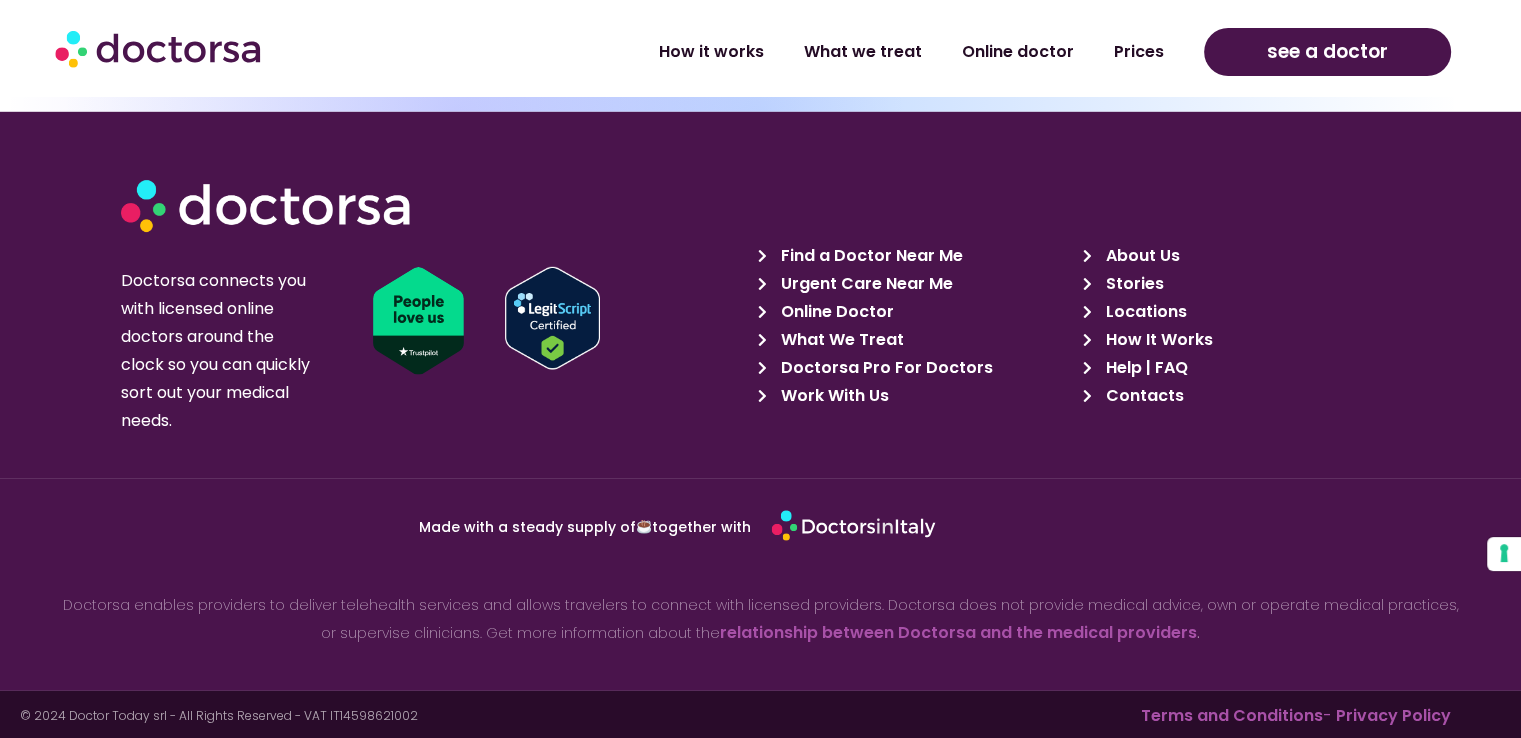 click on "Work With Us" at bounding box center (832, 396) 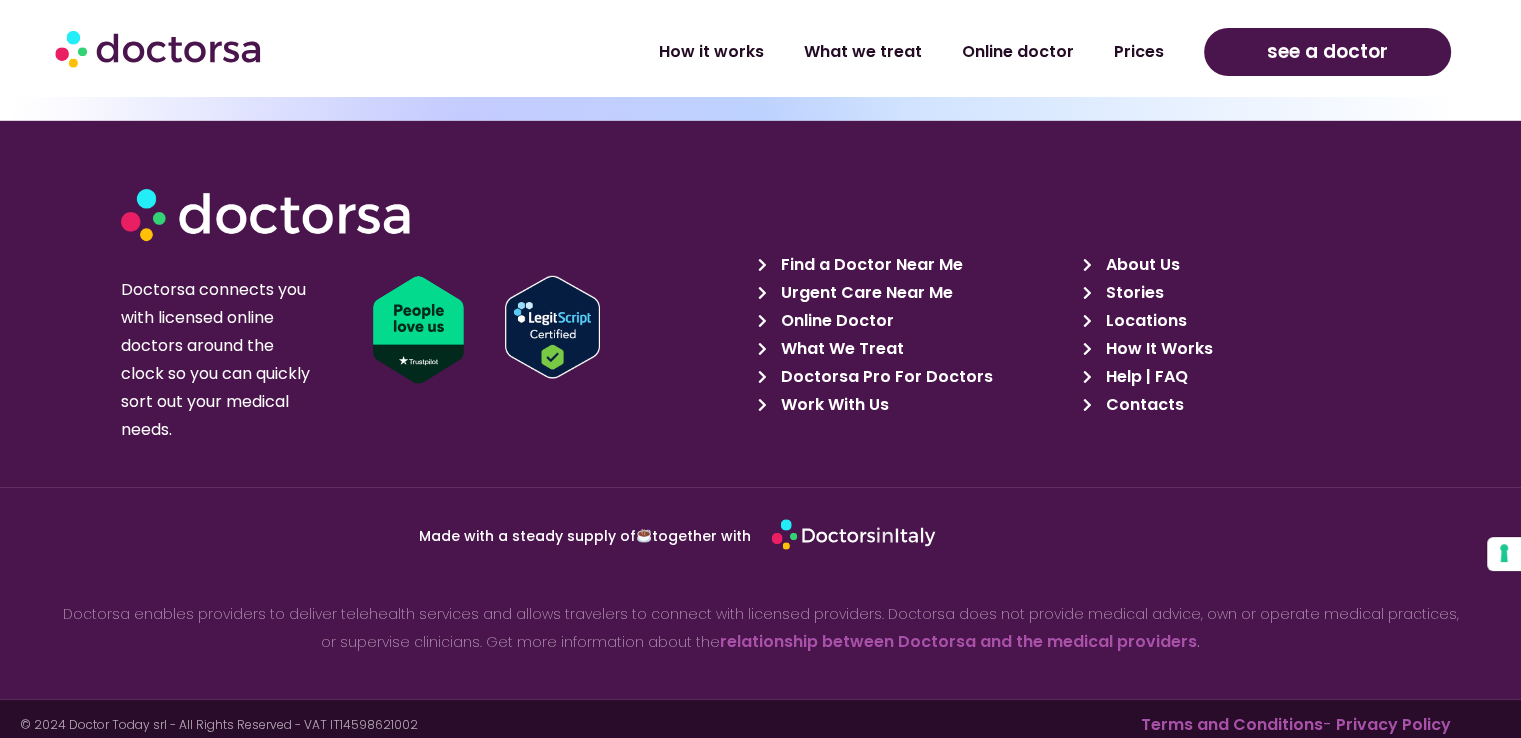click on "Doctorsa Pro For Doctors" at bounding box center (884, 377) 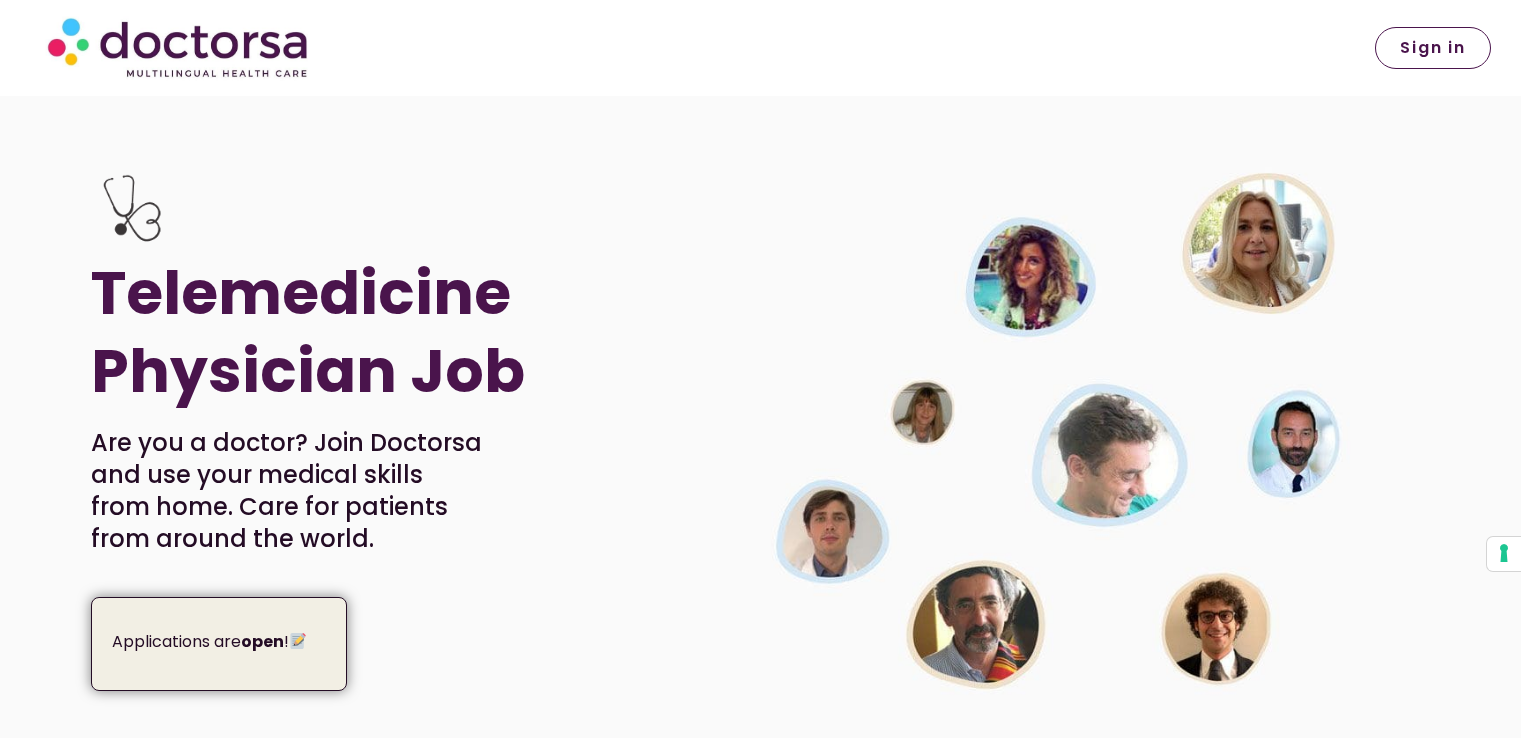 scroll, scrollTop: 0, scrollLeft: 0, axis: both 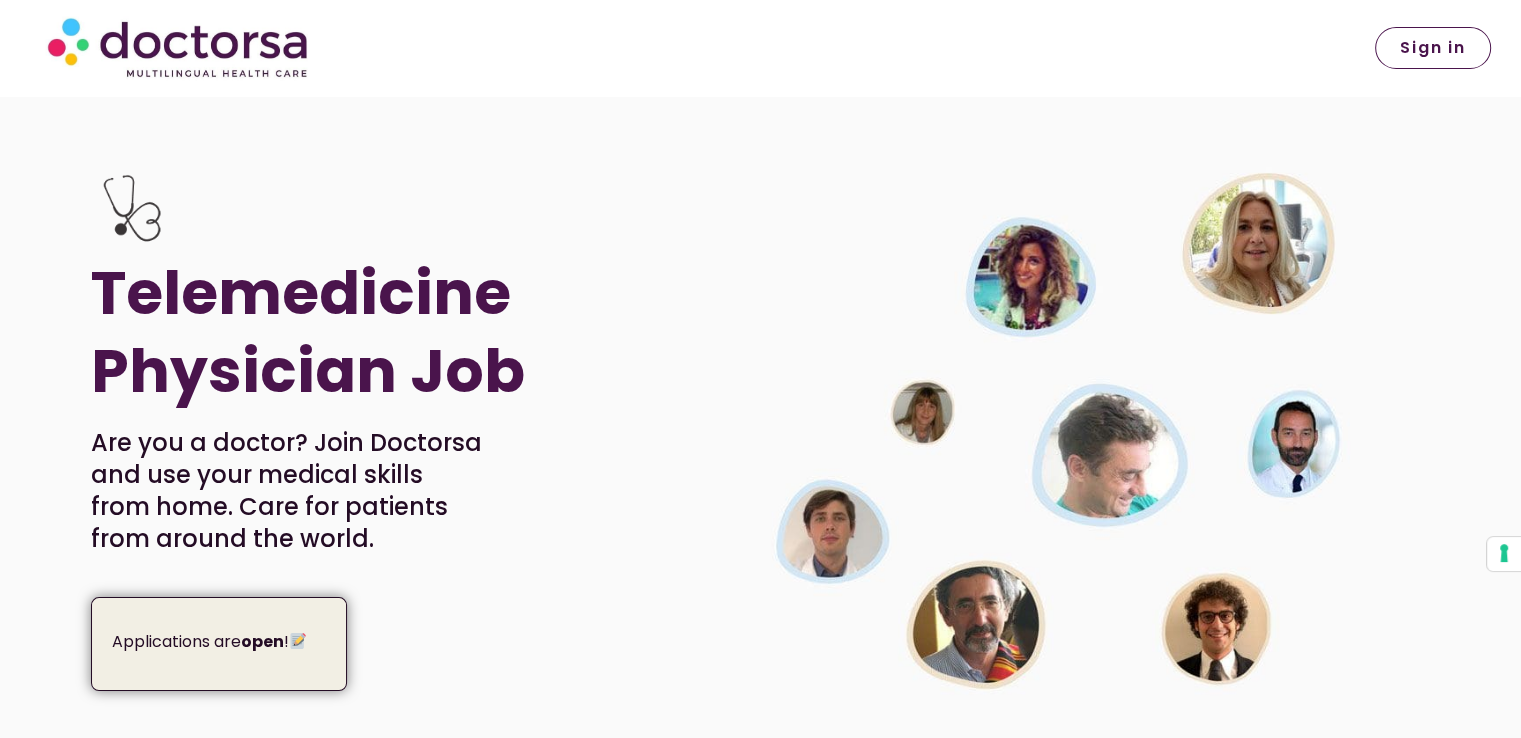 click at bounding box center (1067, 428) 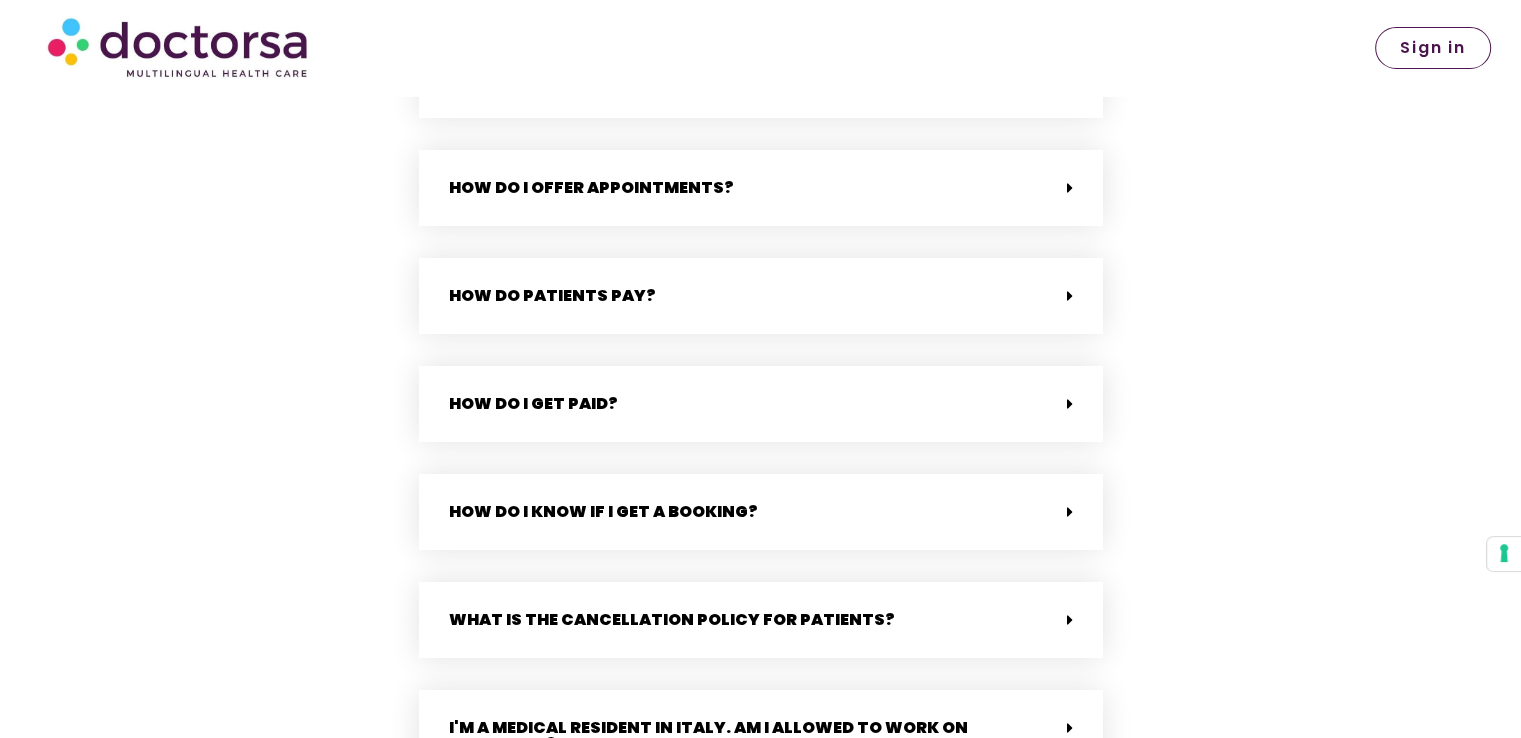 scroll, scrollTop: 5432, scrollLeft: 0, axis: vertical 